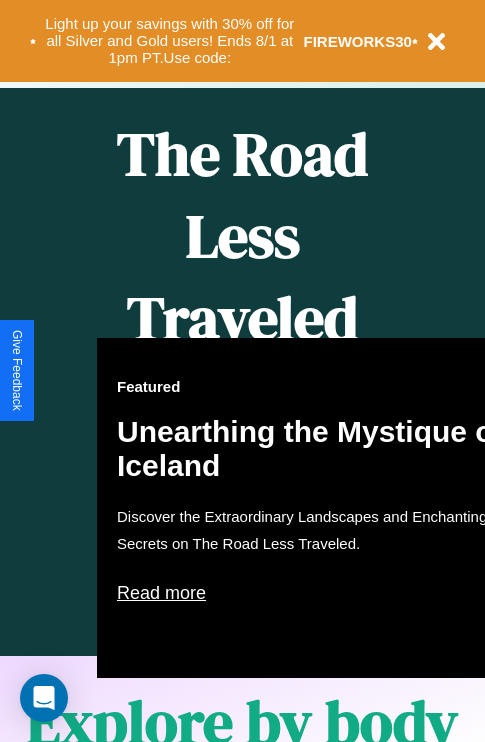 scroll, scrollTop: 817, scrollLeft: 0, axis: vertical 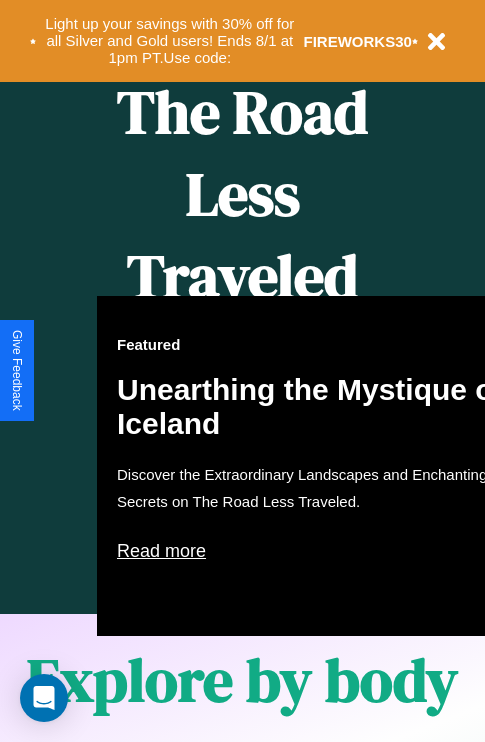 click on "Featured Unearthing the Mystique of Iceland Discover the Extraordinary Landscapes and Enchanting Secrets on The Road Less Traveled. Read more" at bounding box center (317, 466) 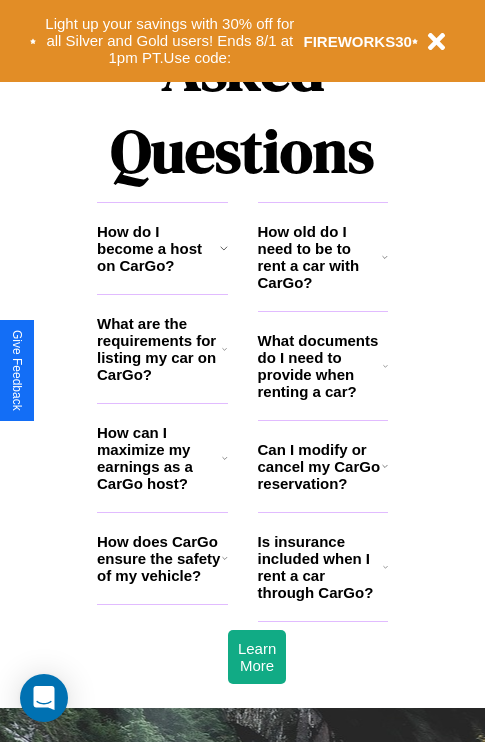 scroll, scrollTop: 2423, scrollLeft: 0, axis: vertical 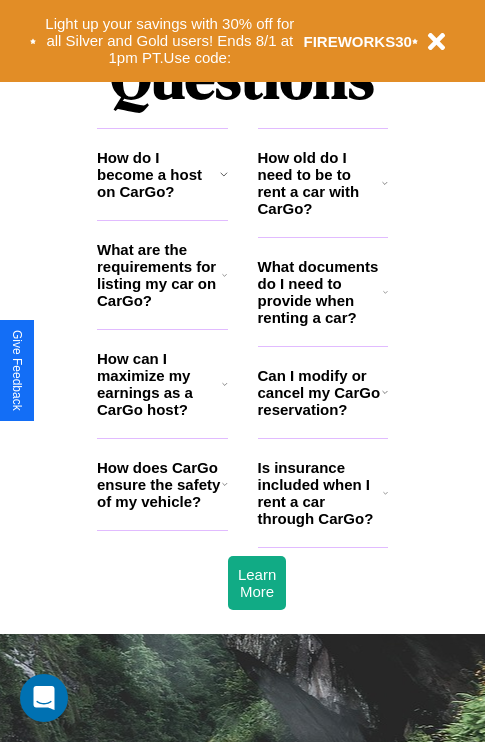 click 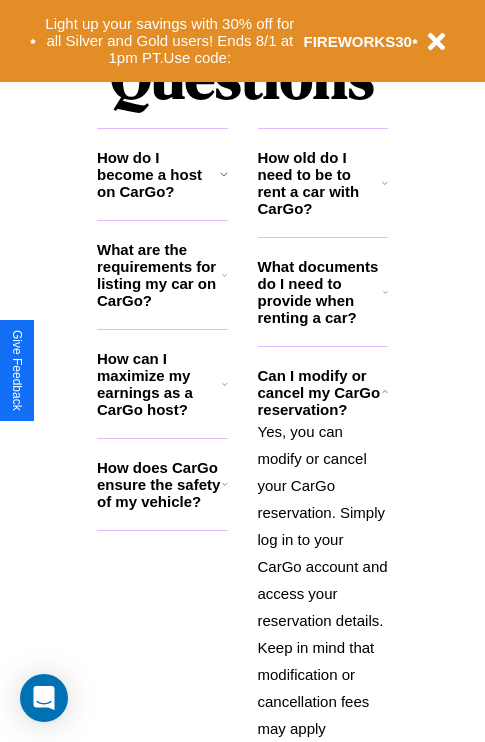 click on "How does CarGo ensure the safety of my vehicle?" at bounding box center [159, 484] 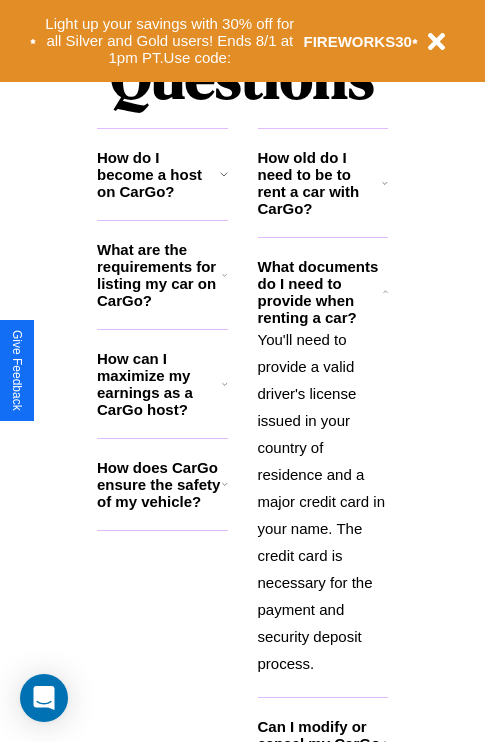 click on "How do I become a host on CarGo?" at bounding box center (158, 174) 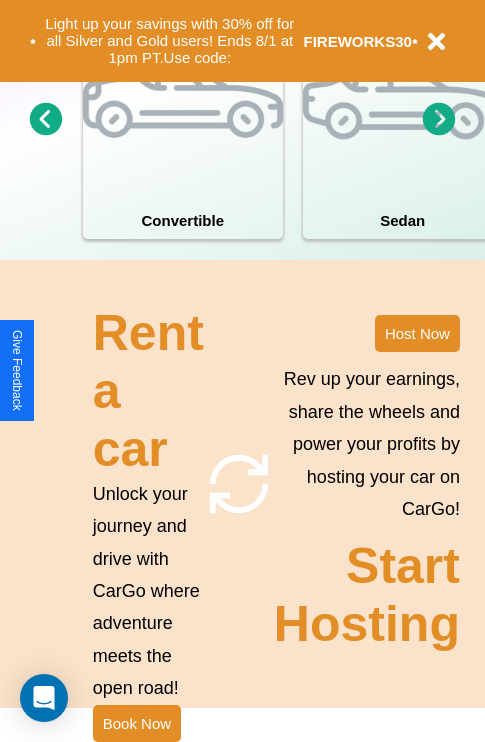 scroll, scrollTop: 1558, scrollLeft: 0, axis: vertical 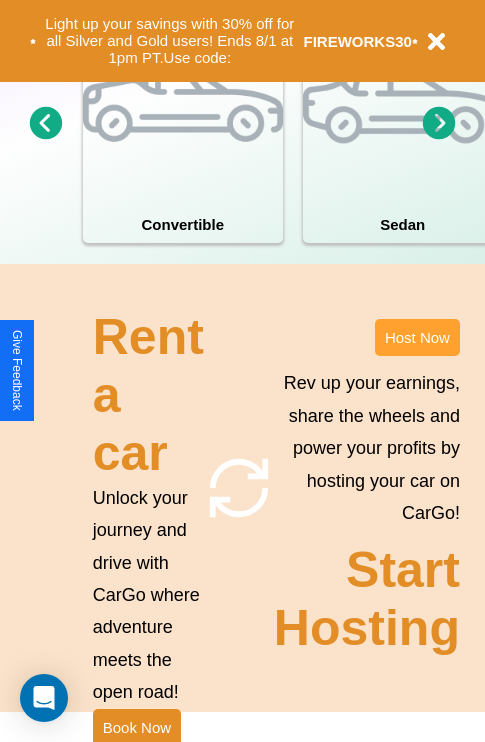 click on "Host Now" at bounding box center (417, 337) 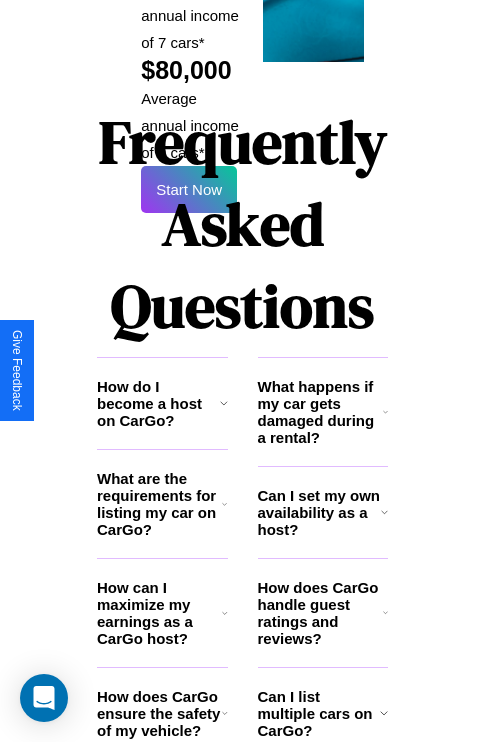 scroll, scrollTop: 3255, scrollLeft: 0, axis: vertical 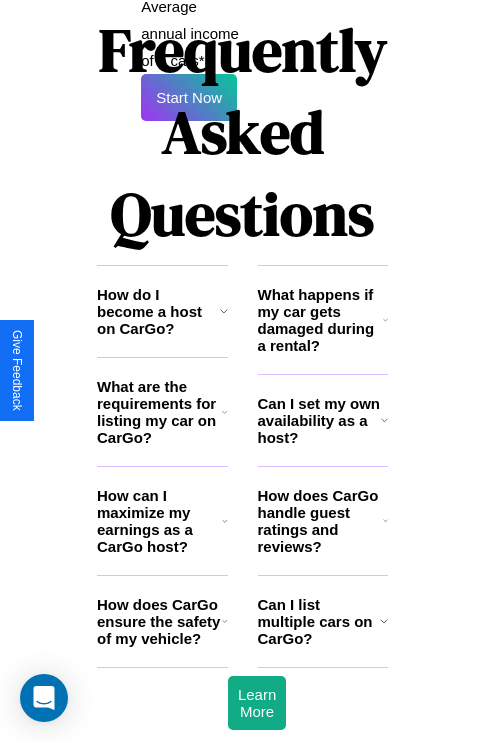 click 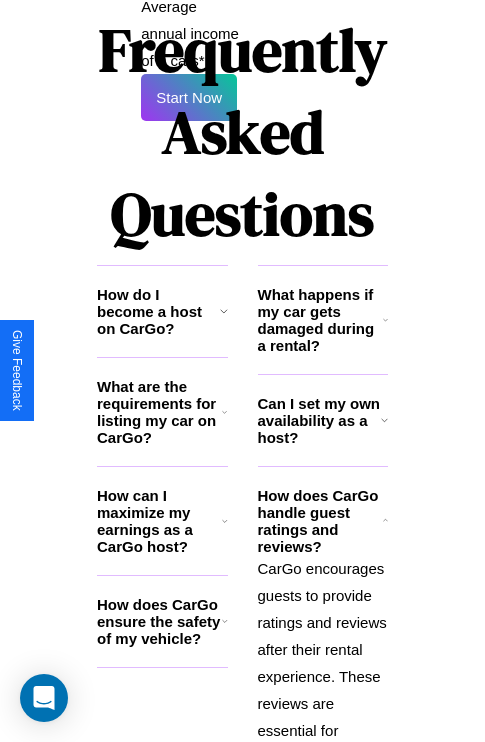click on "How can I maximize my earnings as a CarGo host?" at bounding box center [159, 521] 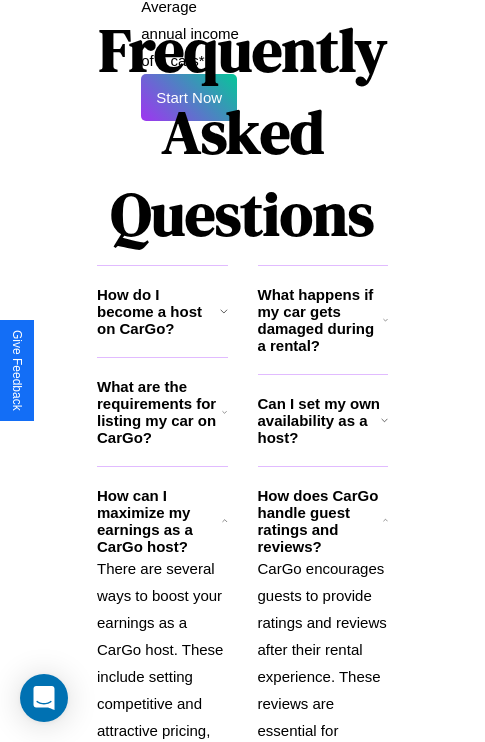 click 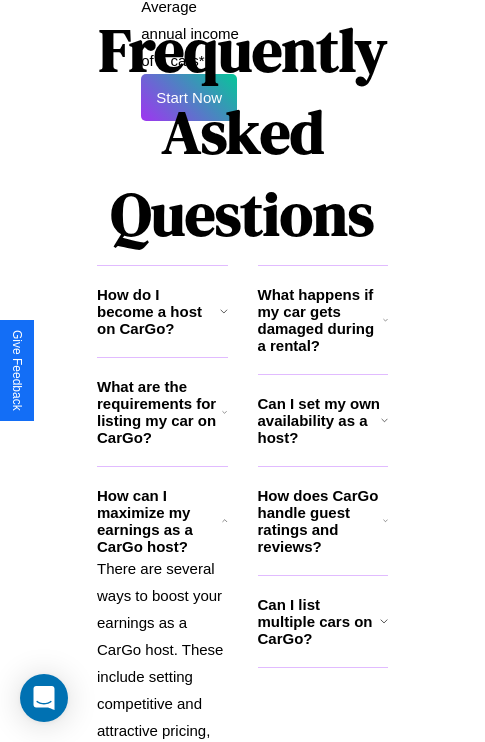 click 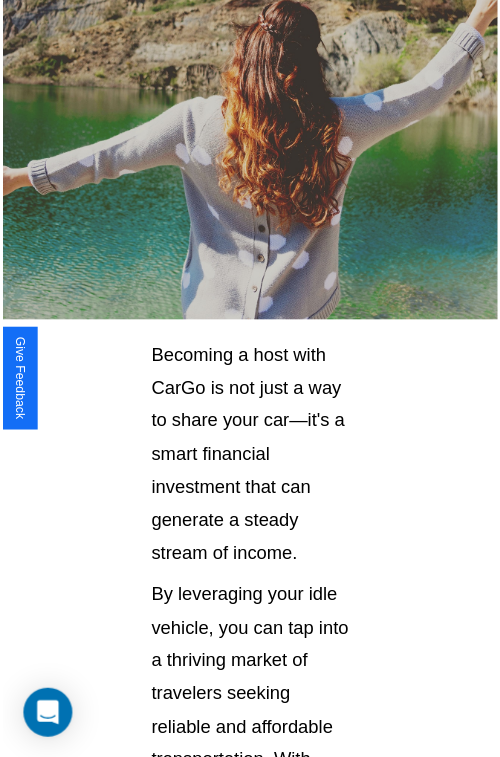 scroll, scrollTop: 35, scrollLeft: 0, axis: vertical 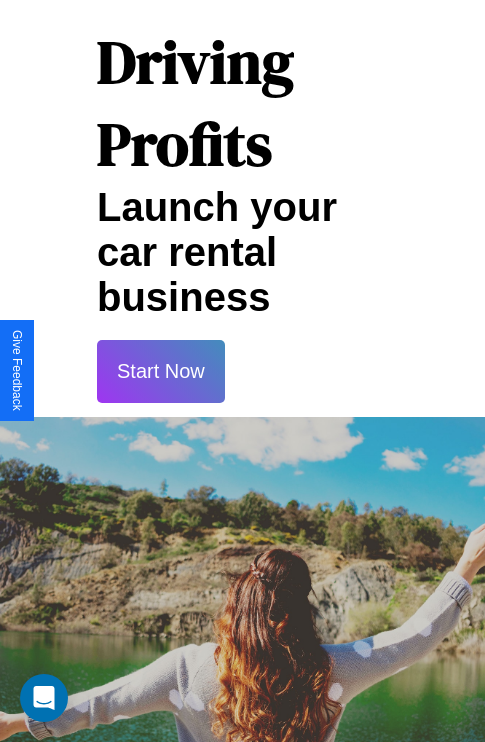click on "Start Now" at bounding box center [161, 371] 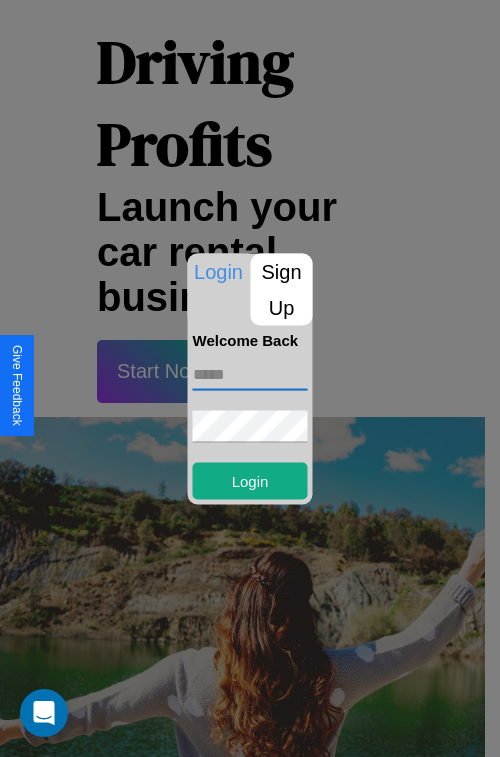 click at bounding box center [250, 374] 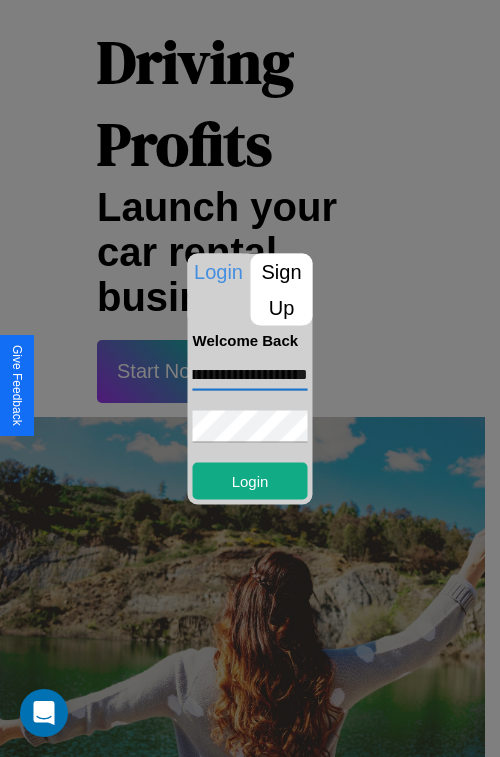scroll, scrollTop: 0, scrollLeft: 75, axis: horizontal 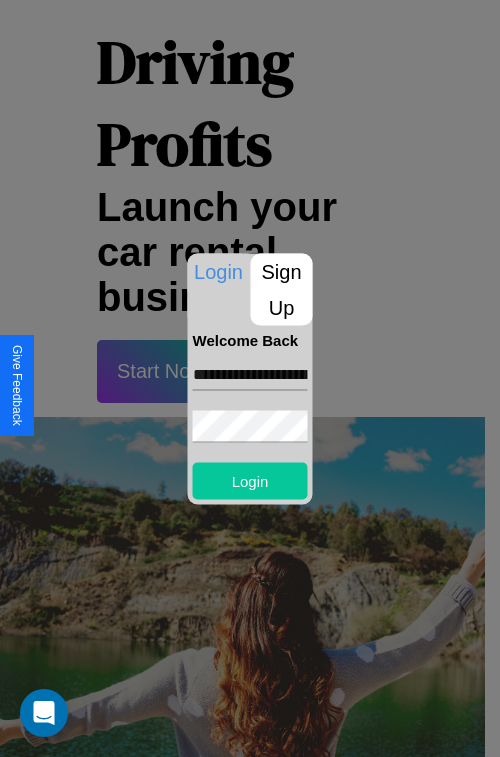 click on "Login" at bounding box center (250, 480) 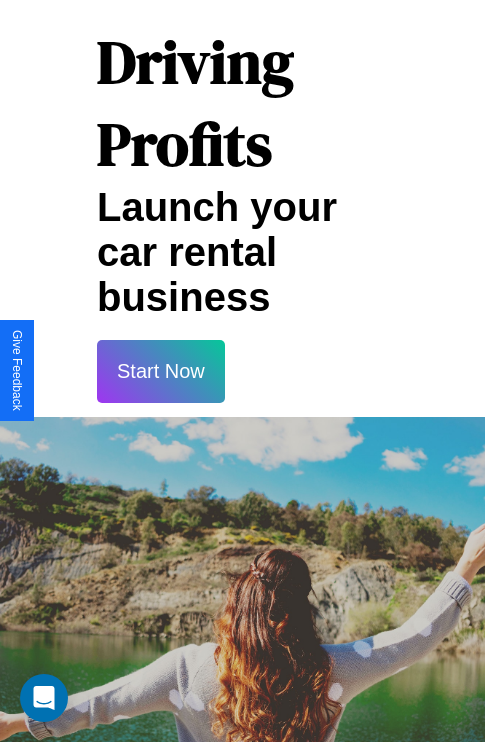 scroll, scrollTop: 37, scrollLeft: 0, axis: vertical 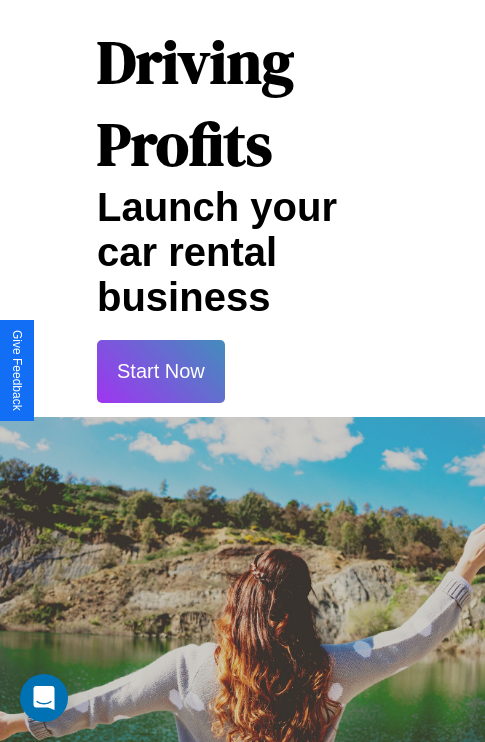 click on "Start Now" at bounding box center [161, 371] 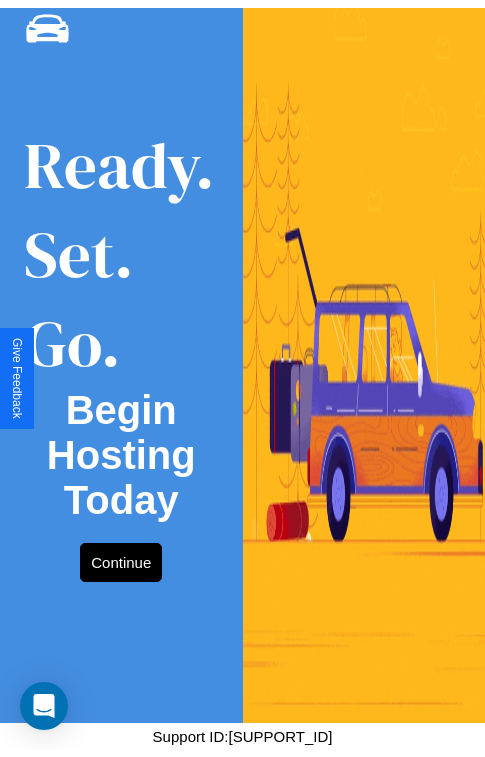 scroll, scrollTop: 0, scrollLeft: 0, axis: both 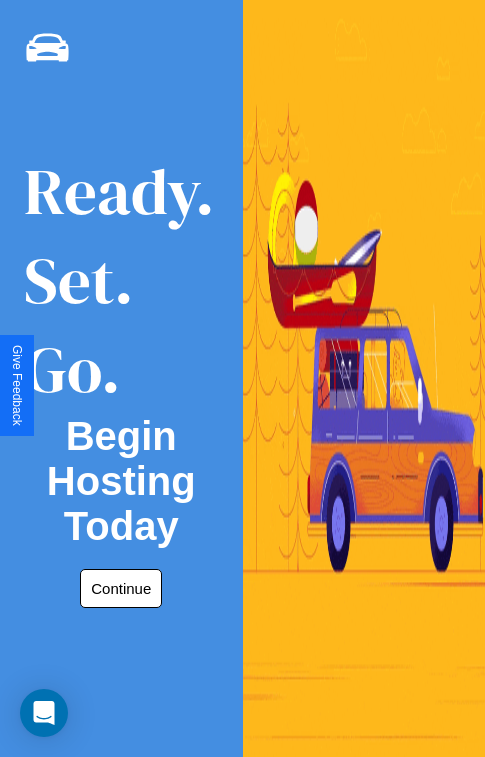 click on "Continue" at bounding box center [121, 588] 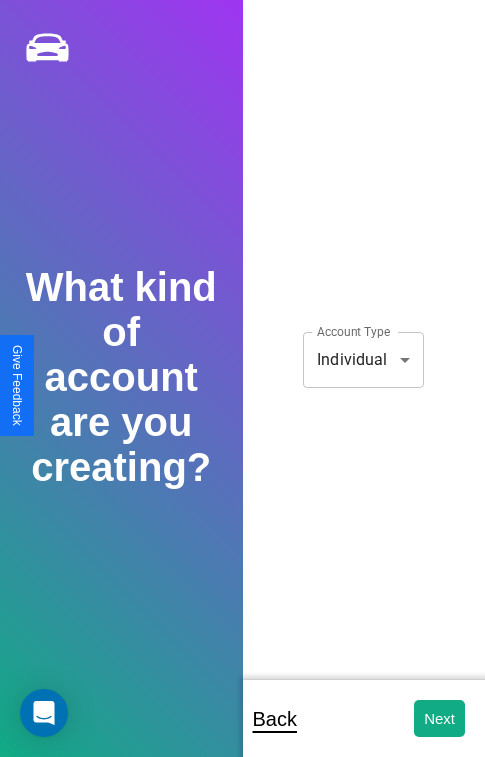 click on "**********" at bounding box center [242, 392] 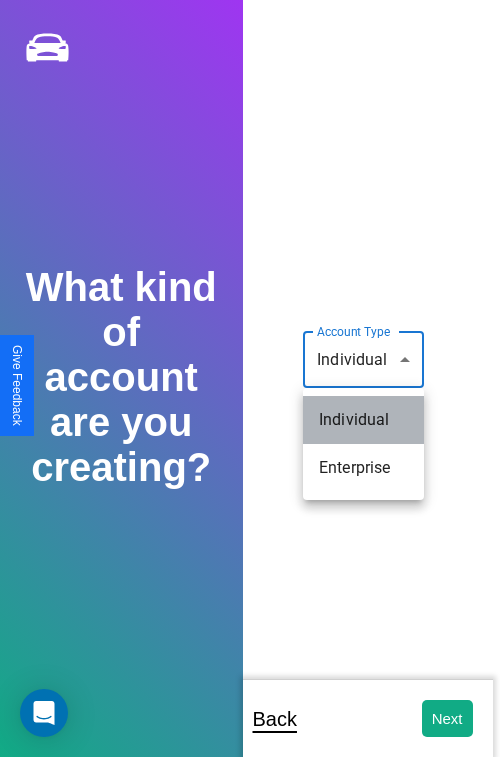 click on "Individual" at bounding box center (363, 420) 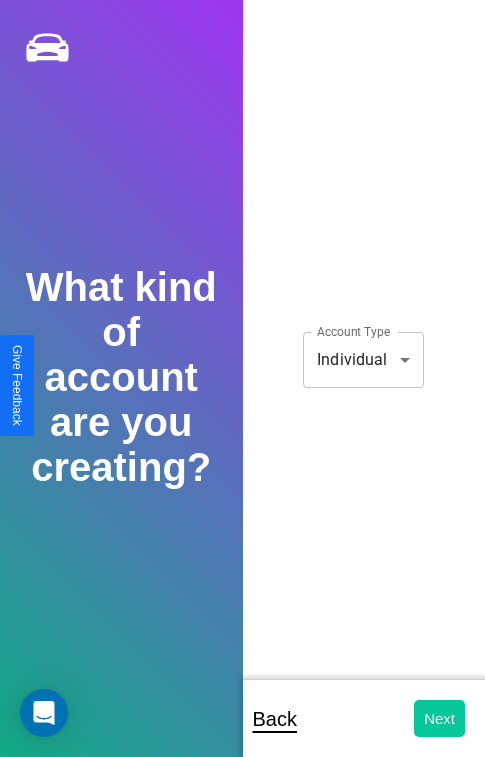 click on "Next" at bounding box center (439, 718) 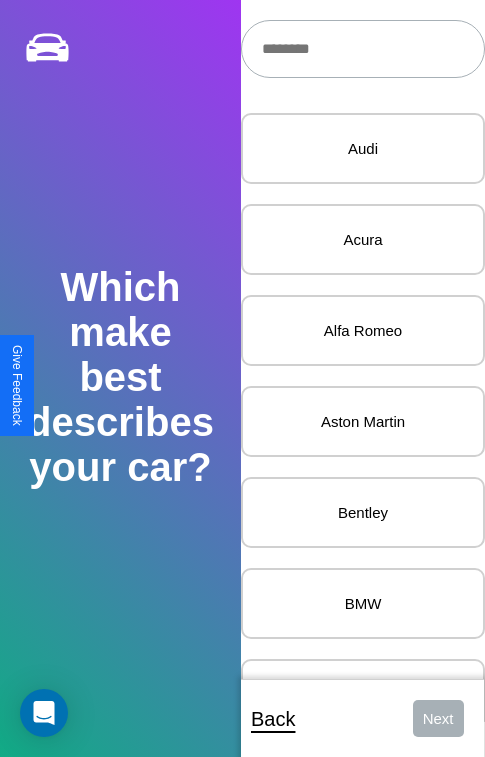 scroll, scrollTop: 27, scrollLeft: 0, axis: vertical 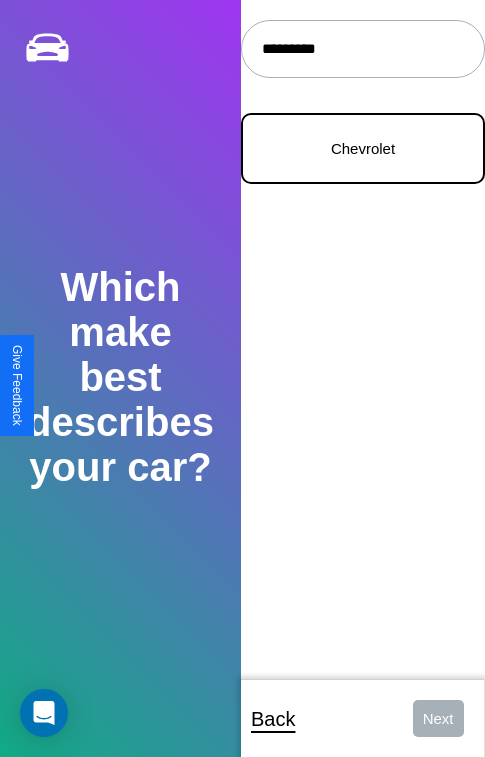 type on "*********" 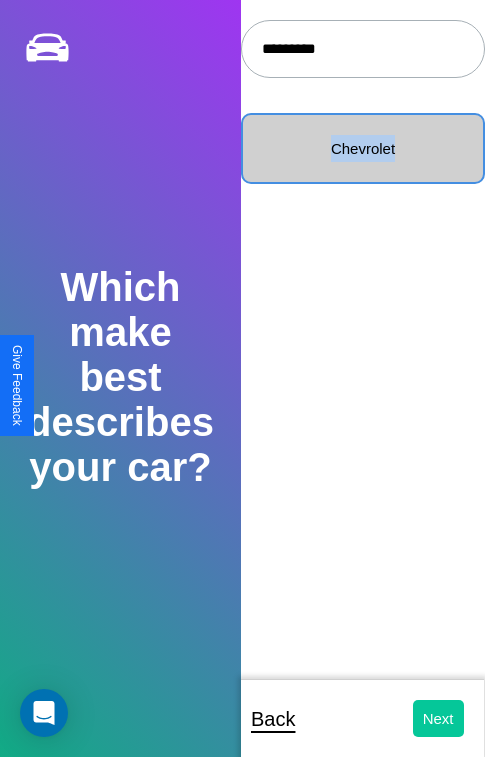 click on "Next" at bounding box center [438, 718] 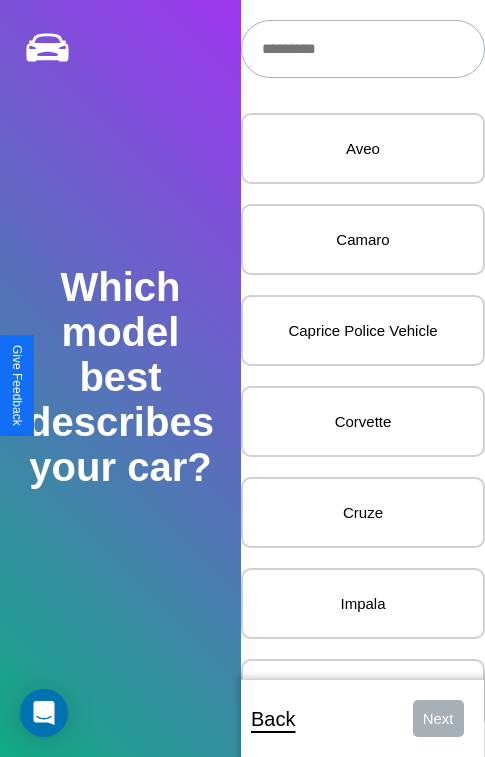 scroll, scrollTop: 27, scrollLeft: 0, axis: vertical 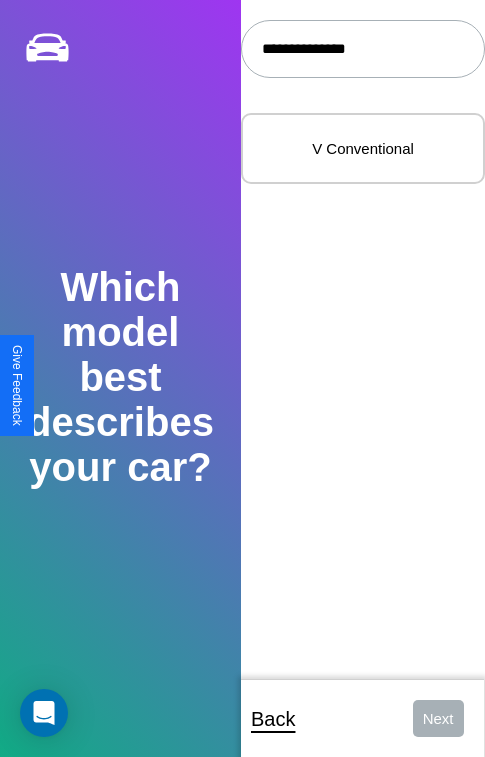 type on "**********" 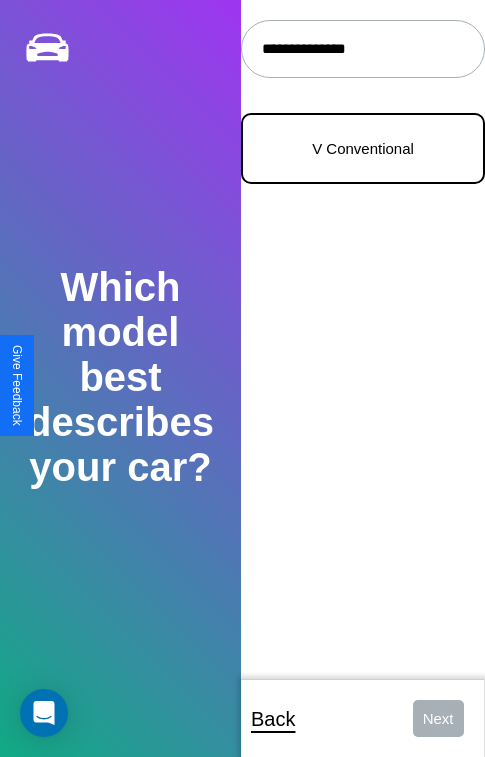 click on "V Conventional" at bounding box center (363, 148) 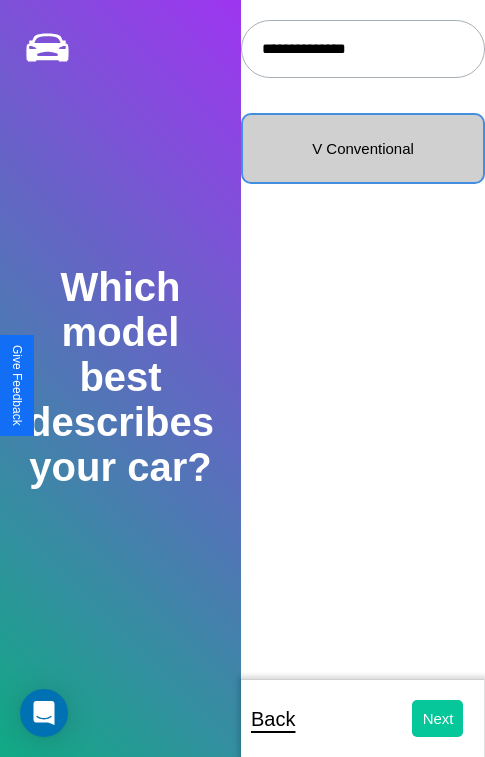 click on "Next" at bounding box center (438, 718) 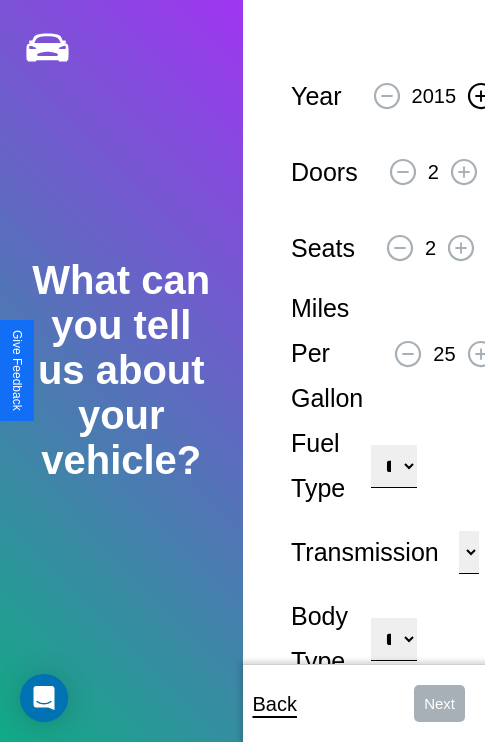 click 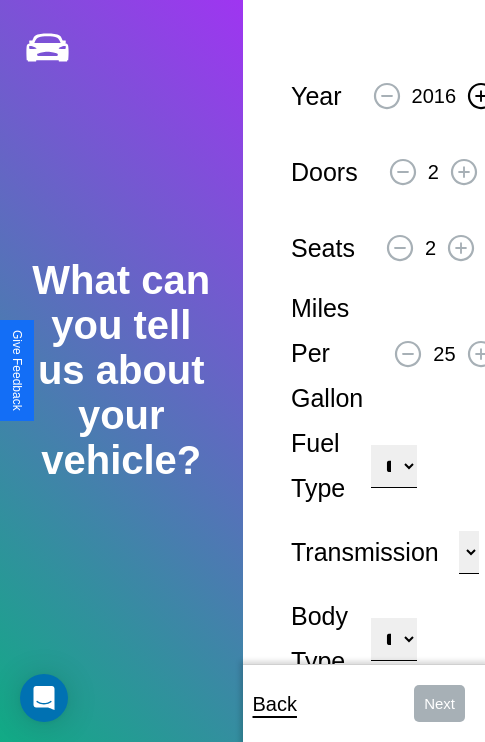 click 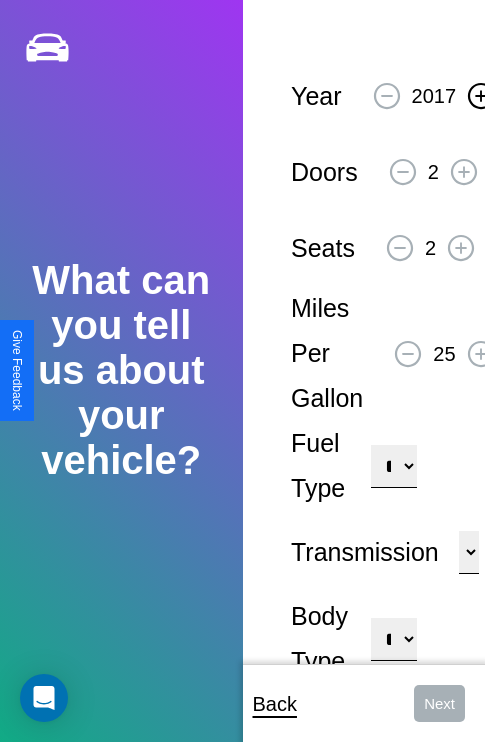 click 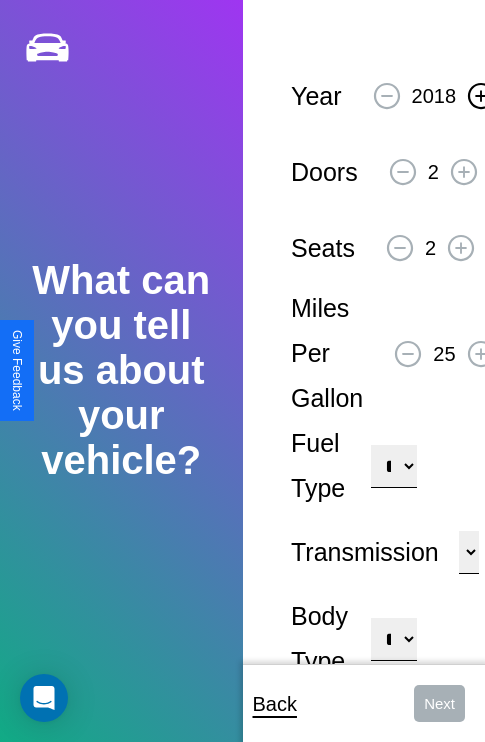 click 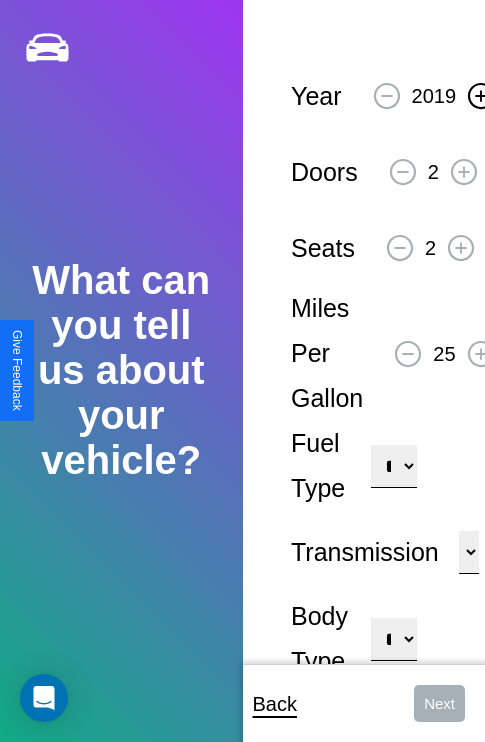click 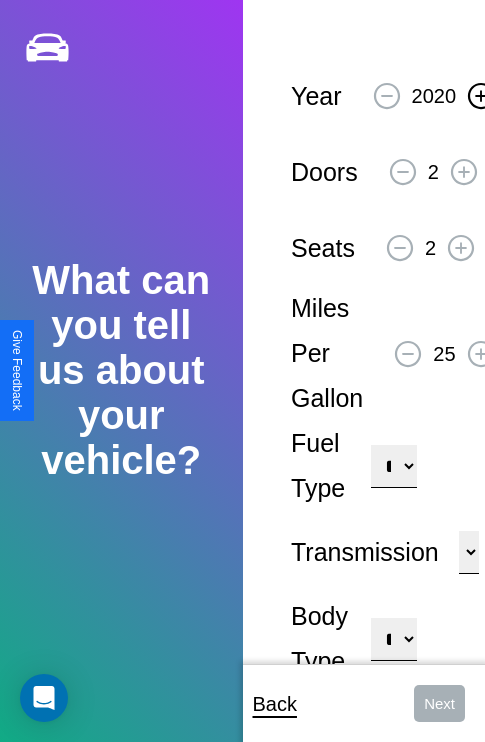 click 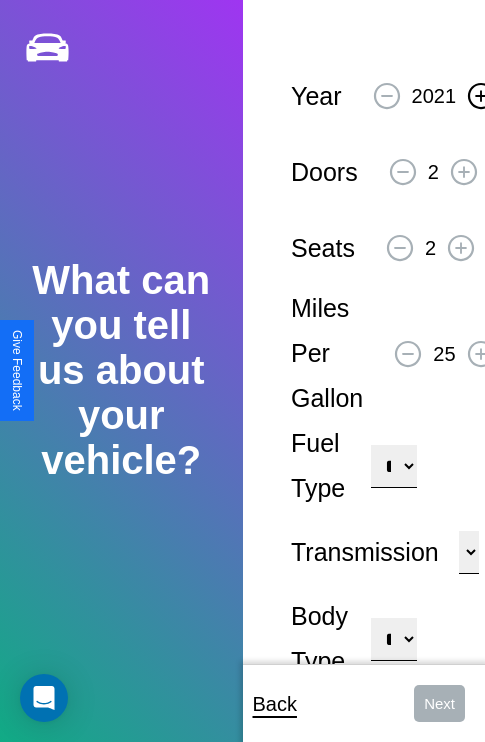 click 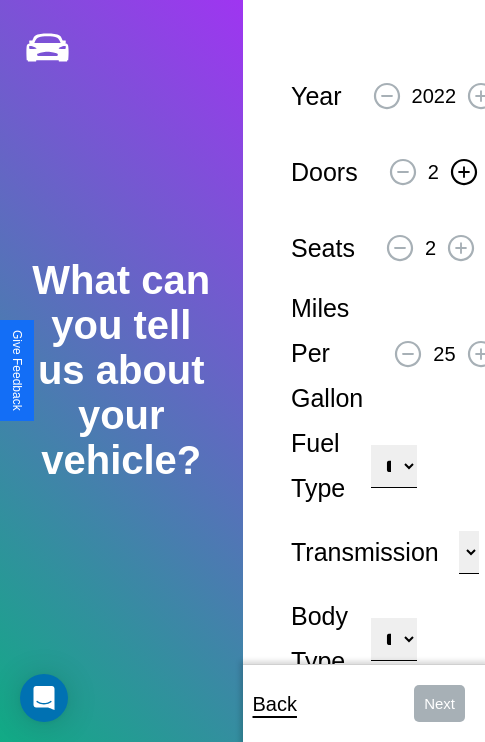 click 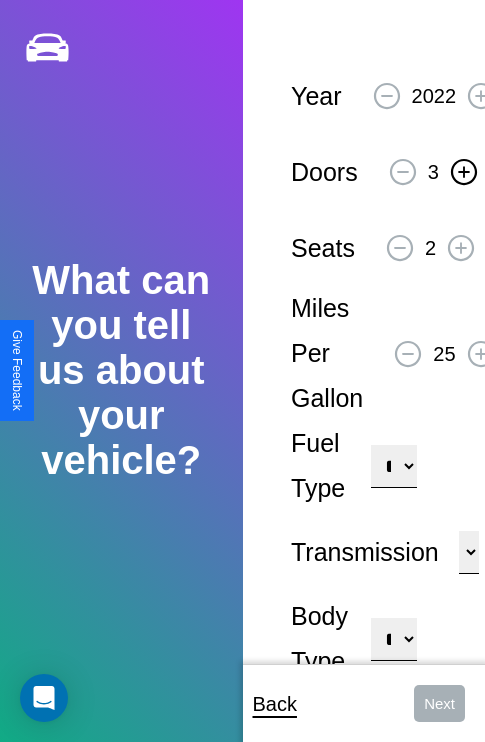 click 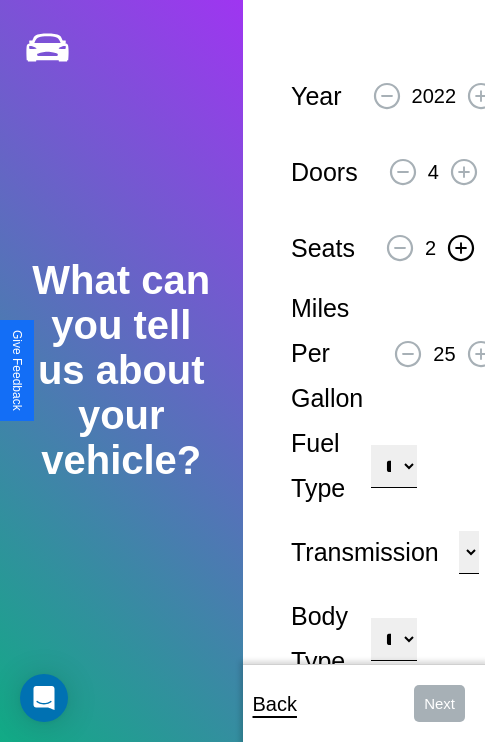 click 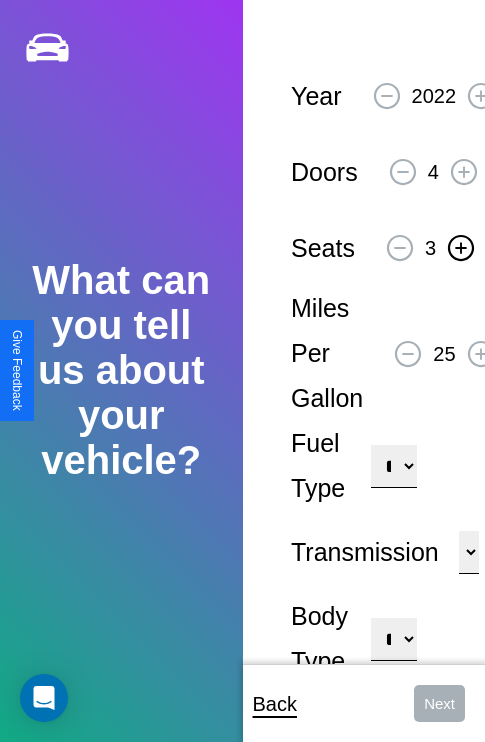 click 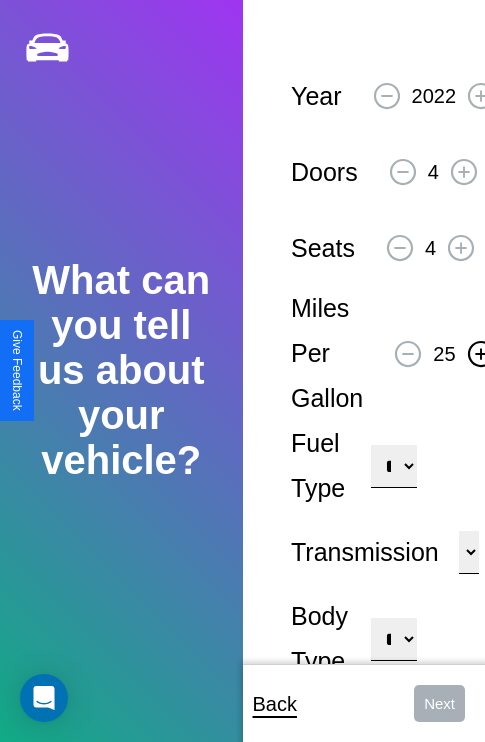 click 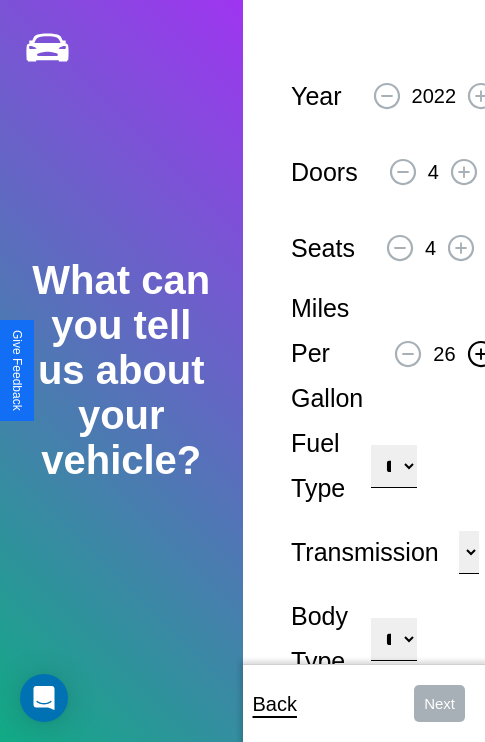 click 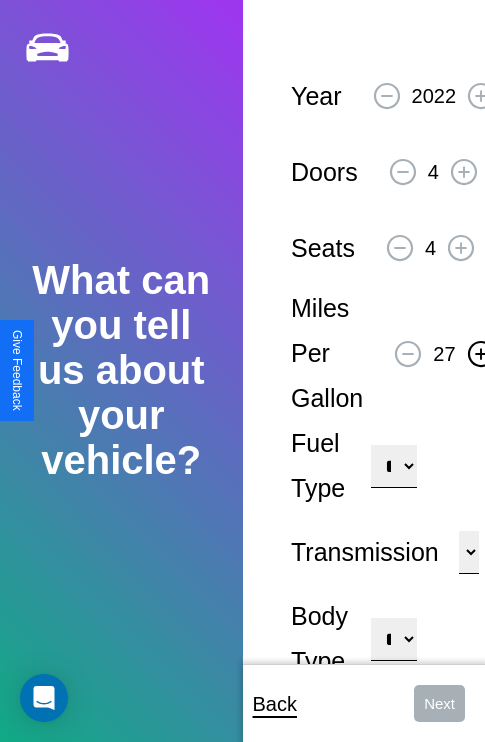 click 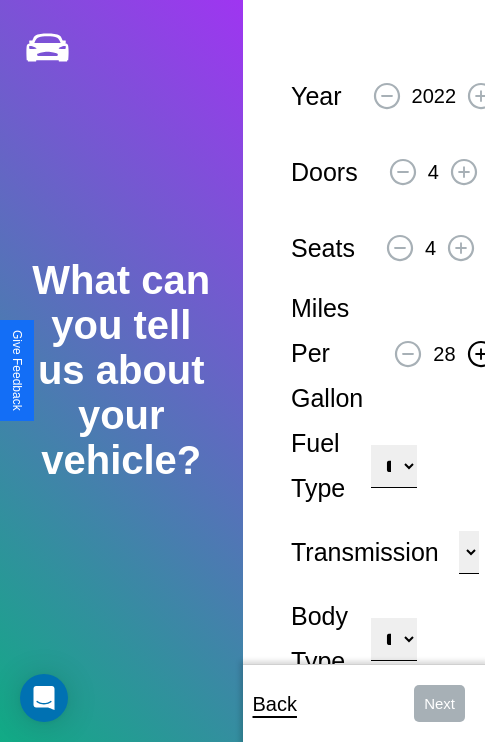click 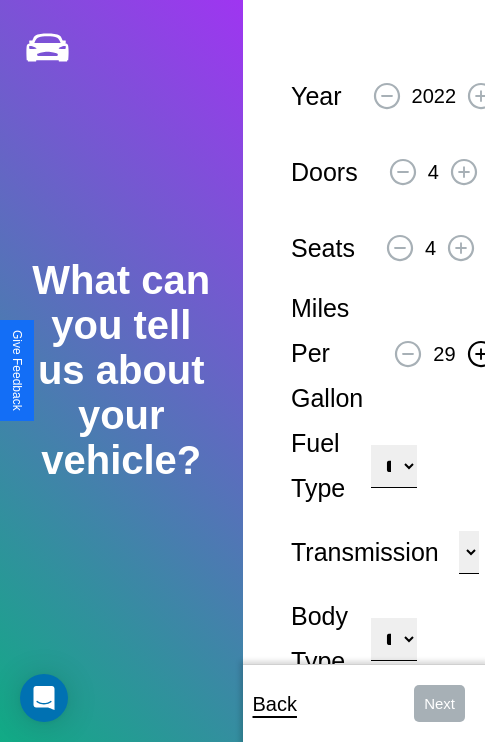 click 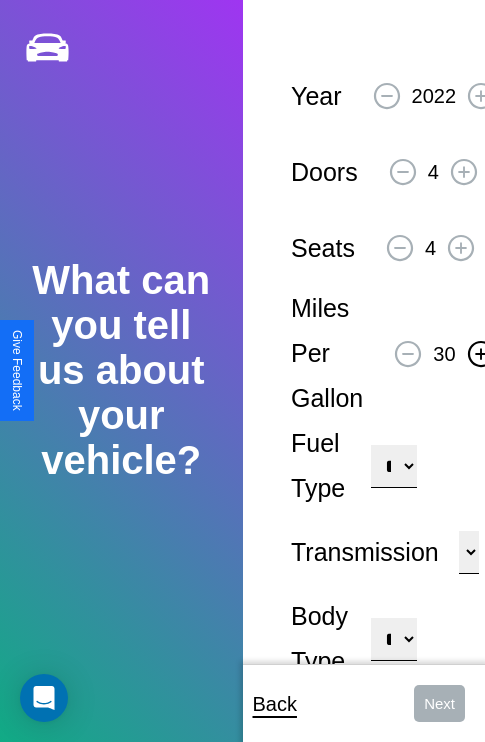 click 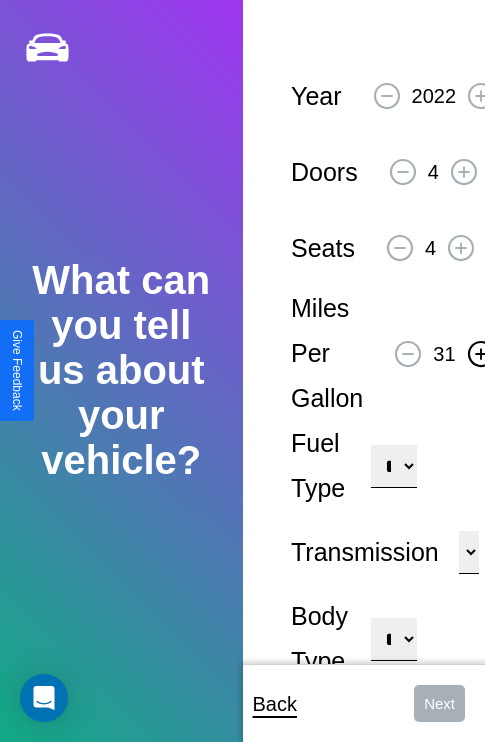 click 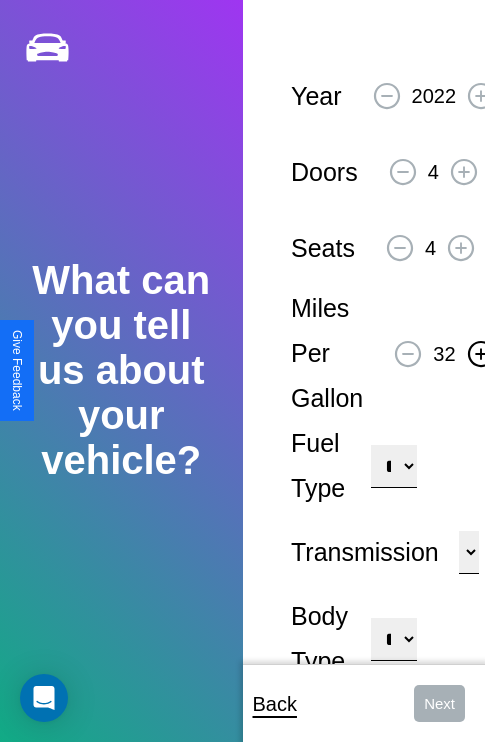 click 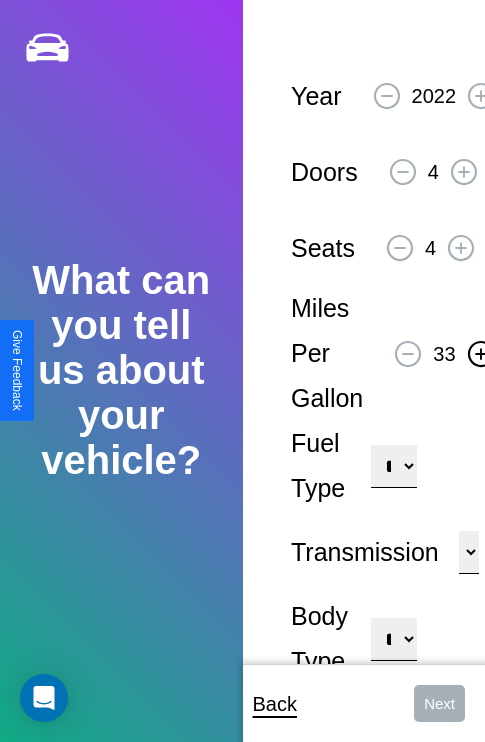 click on "**********" at bounding box center (393, 466) 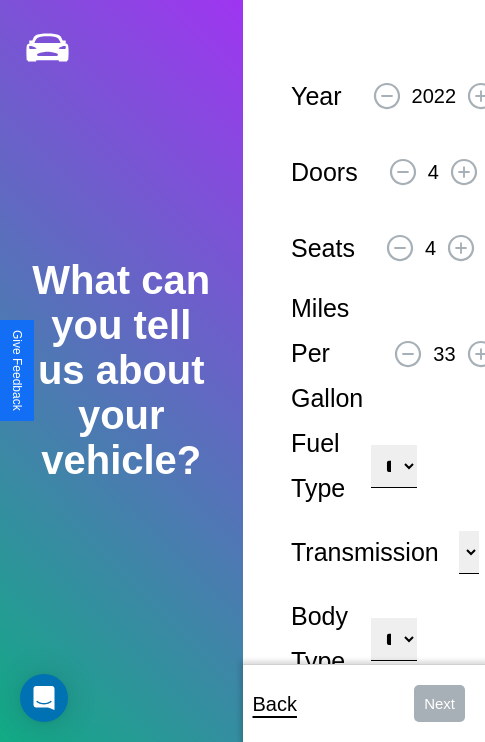 select on "******" 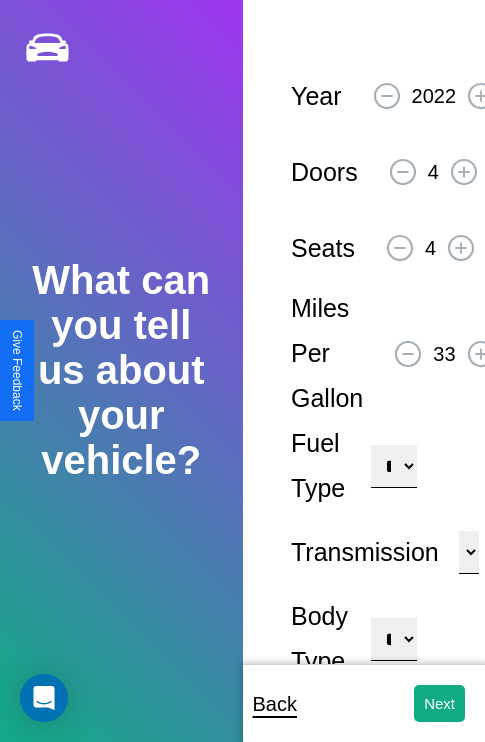 click on "**********" at bounding box center (393, 639) 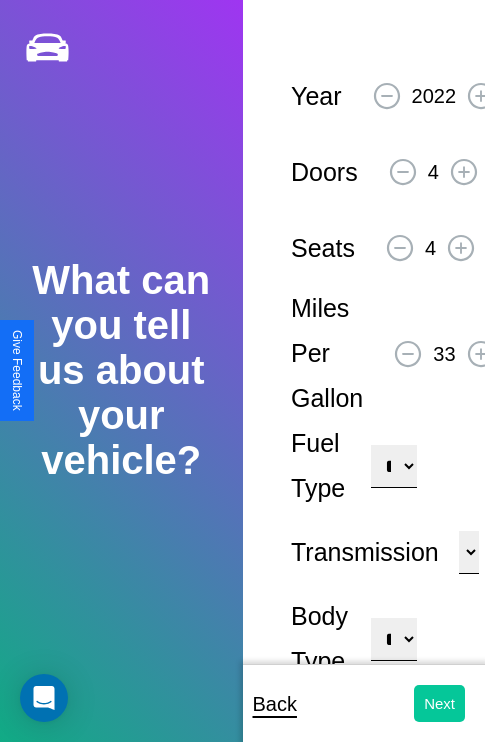 click on "Next" at bounding box center [439, 703] 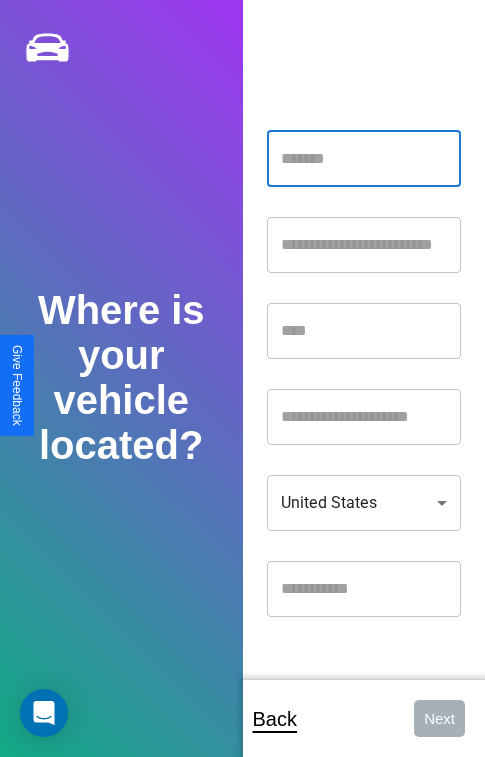 click at bounding box center (364, 159) 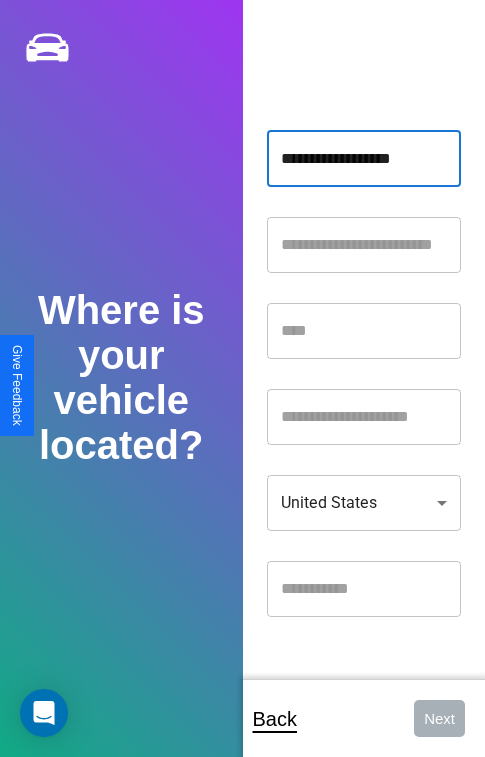 type on "**********" 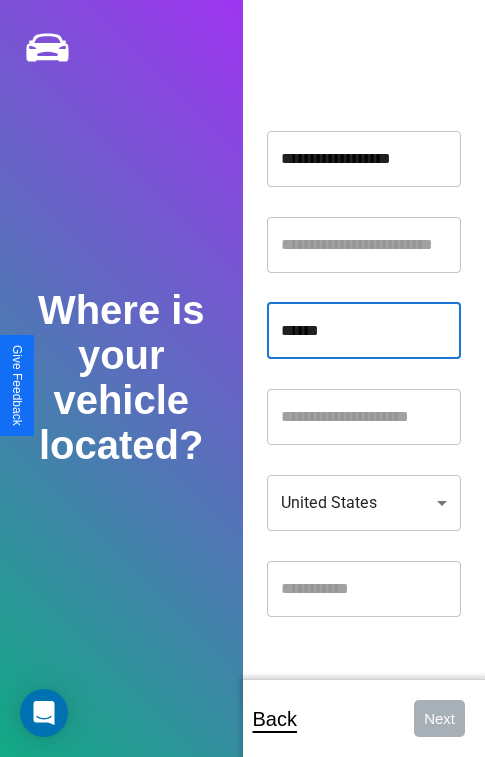 type on "******" 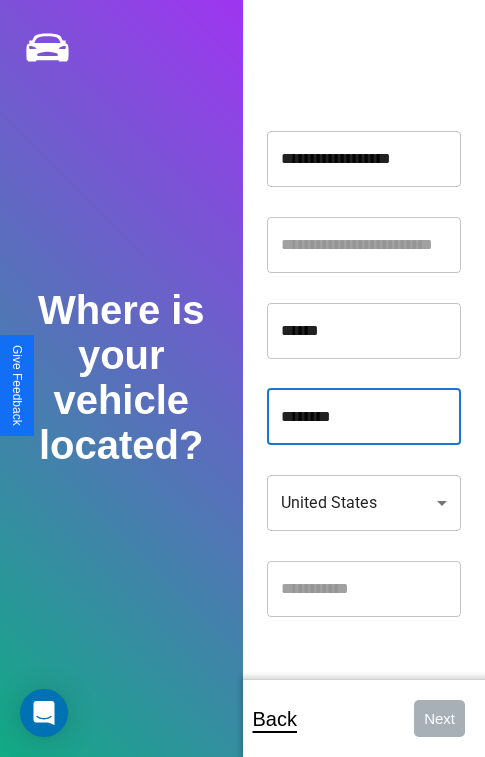 type on "********" 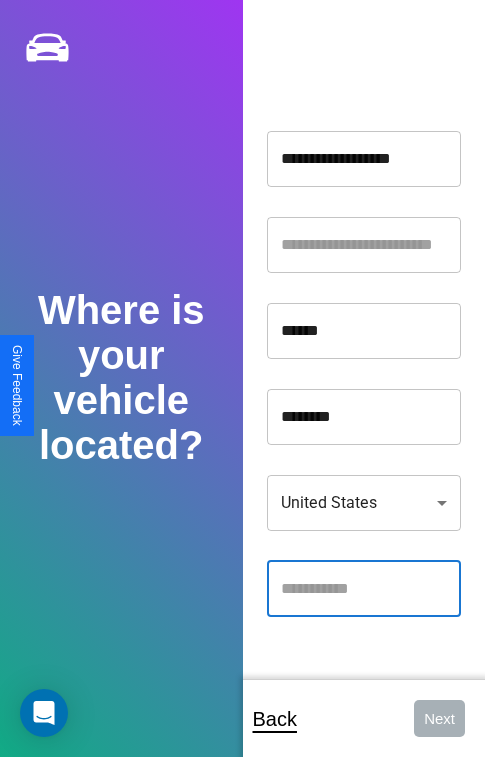click at bounding box center [364, 589] 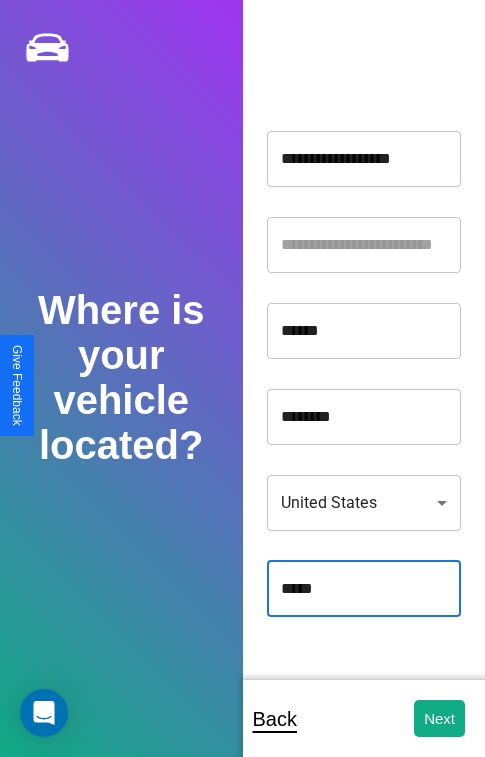 type on "*****" 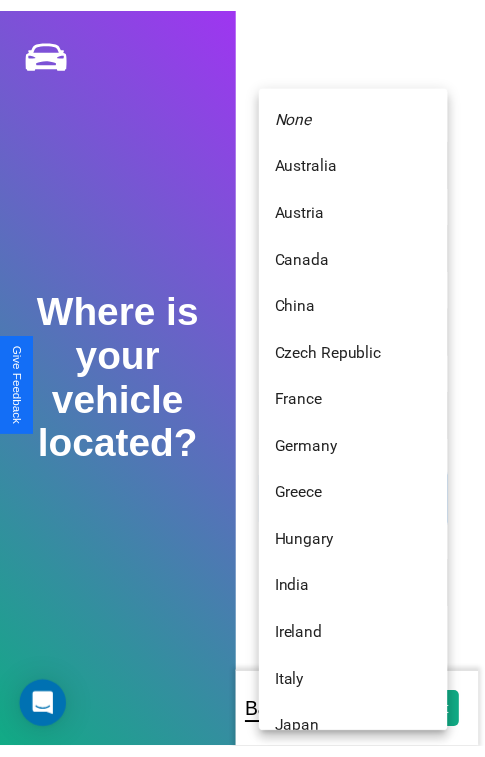 scroll, scrollTop: 459, scrollLeft: 0, axis: vertical 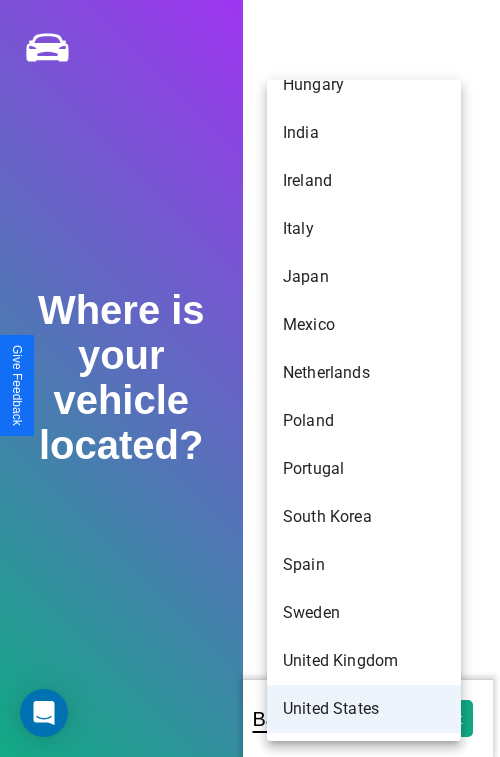 click on "United States" at bounding box center [364, 709] 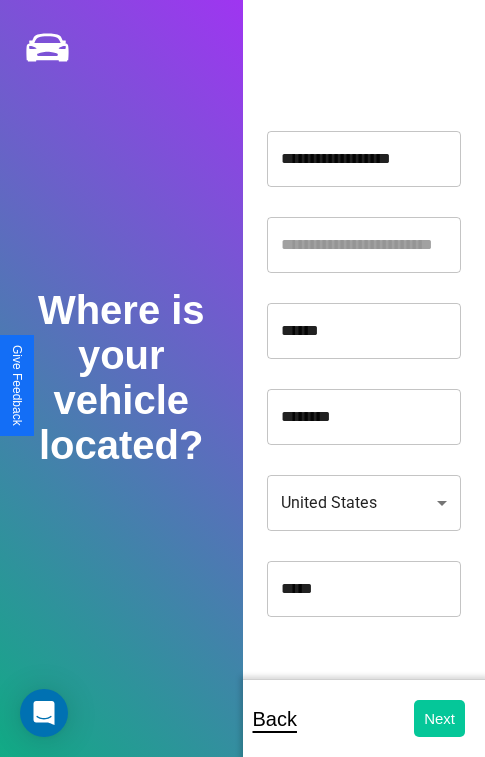 click on "Next" at bounding box center [439, 718] 